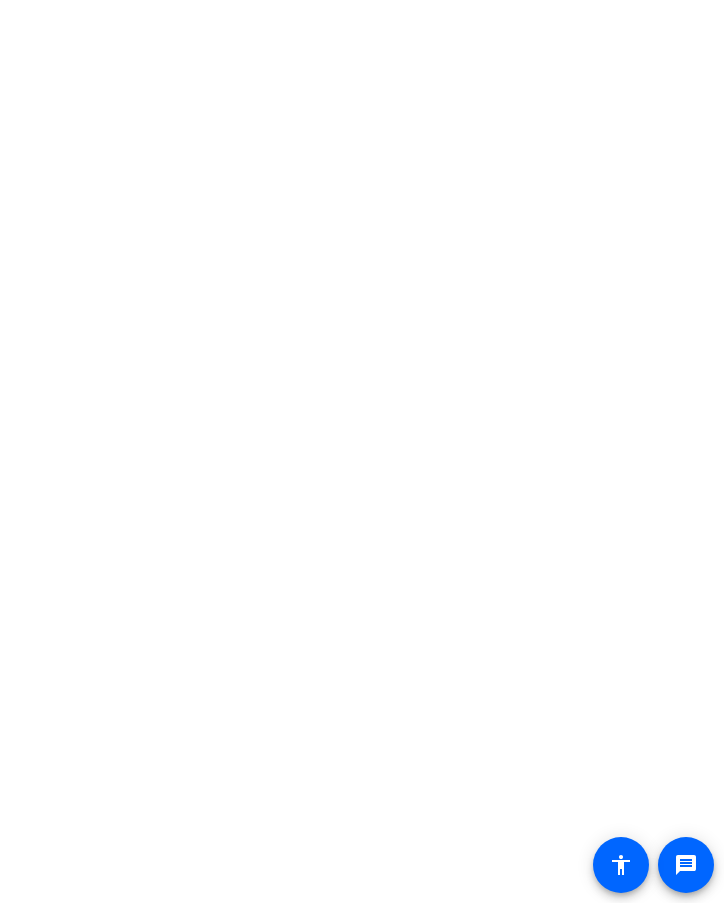 scroll, scrollTop: 0, scrollLeft: 0, axis: both 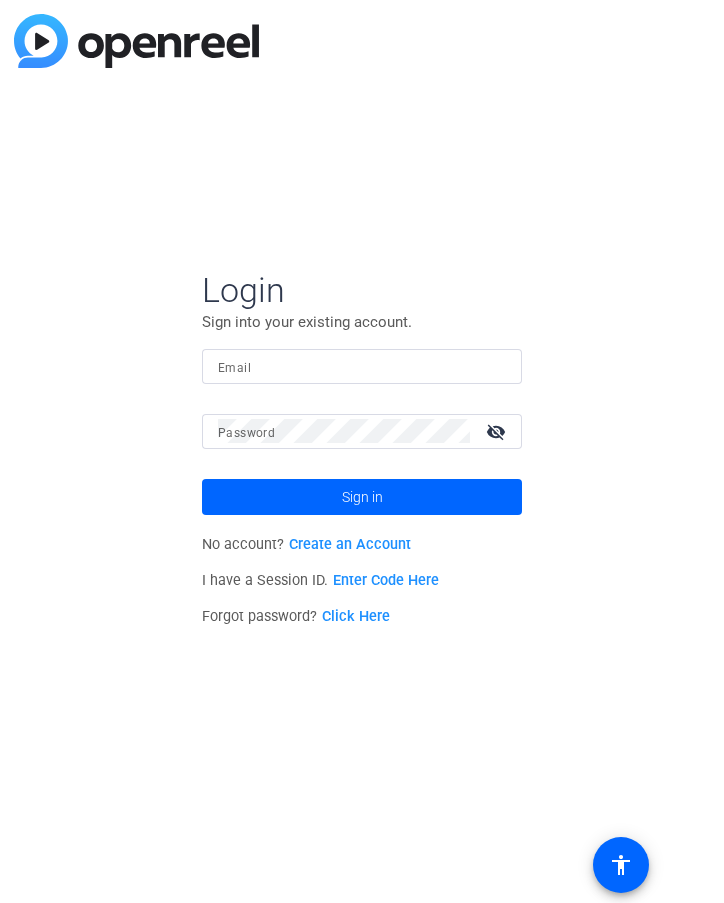 click on "Email" 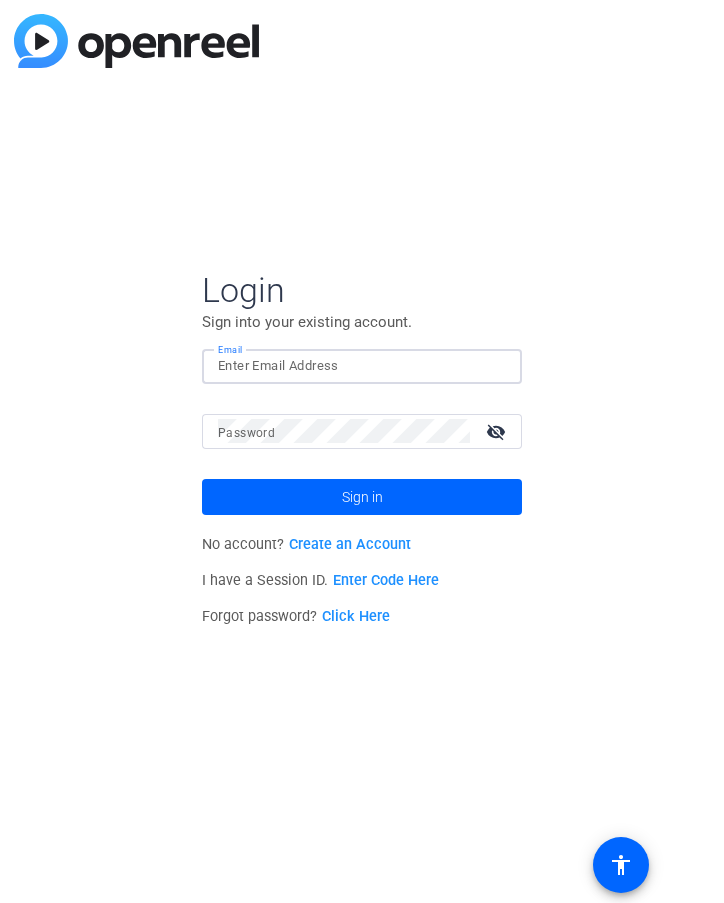 click 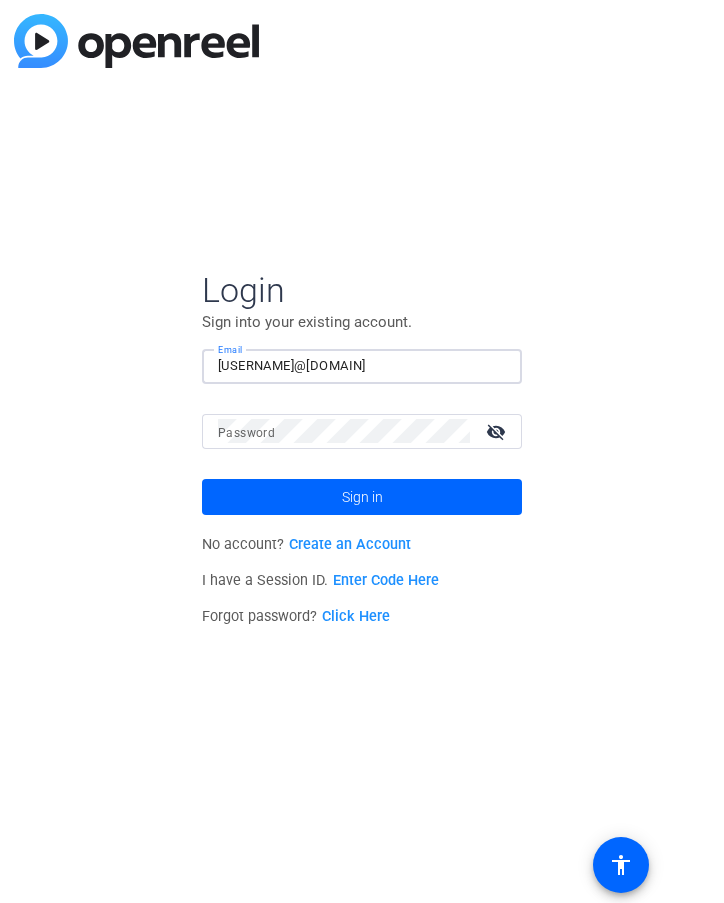click 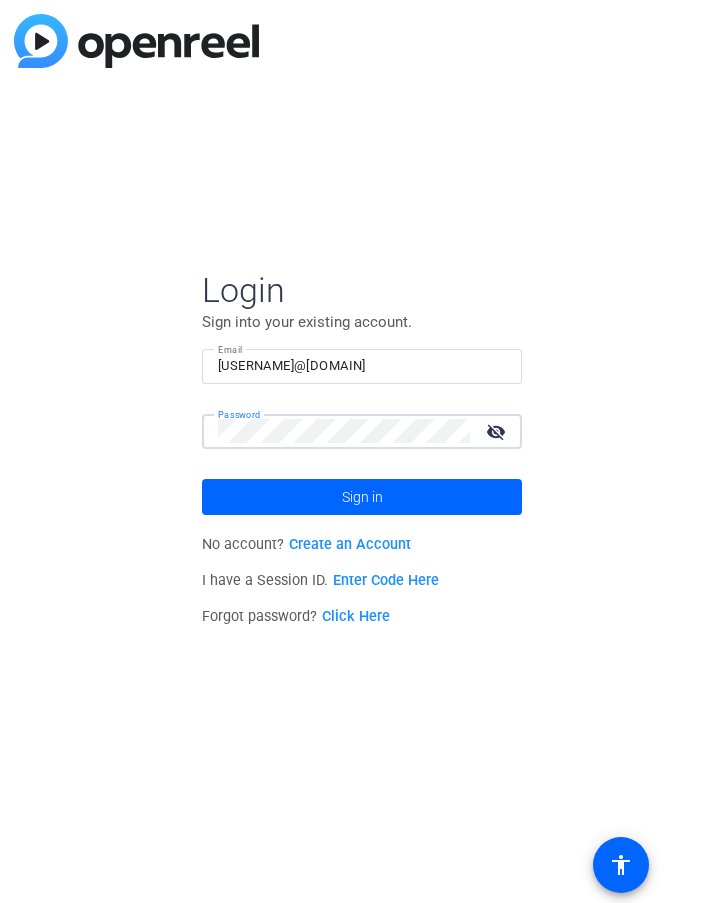 click on "Sign in" 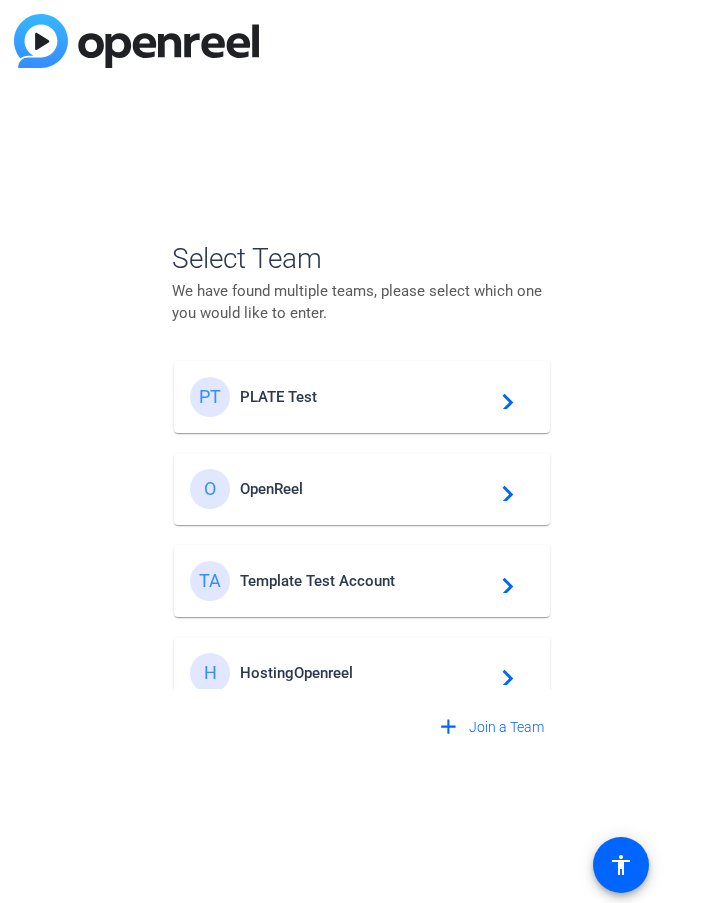 click on "PLATE Test" 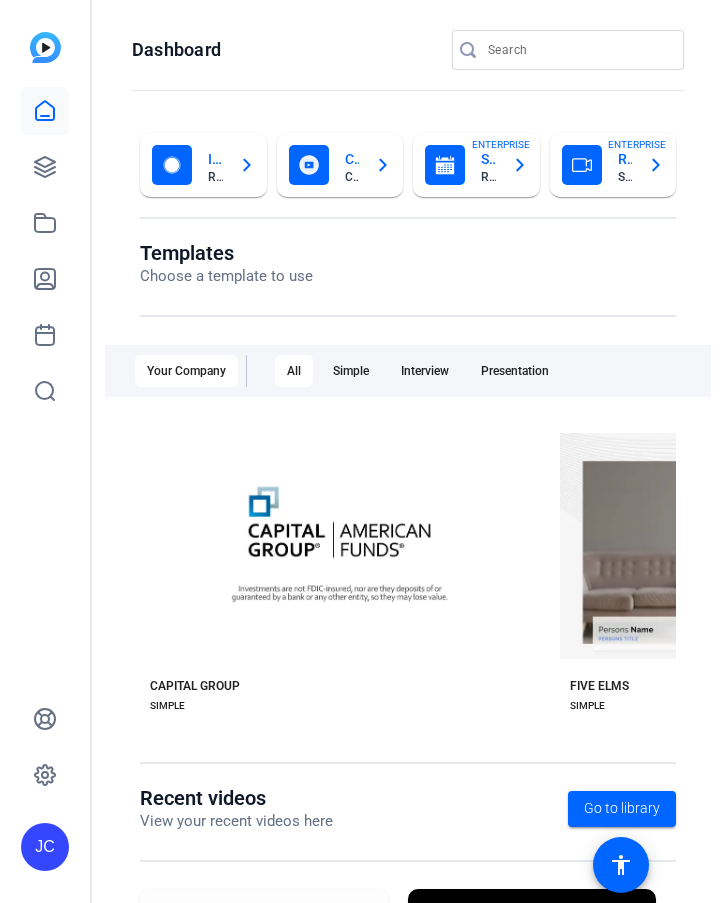 scroll, scrollTop: 0, scrollLeft: 0, axis: both 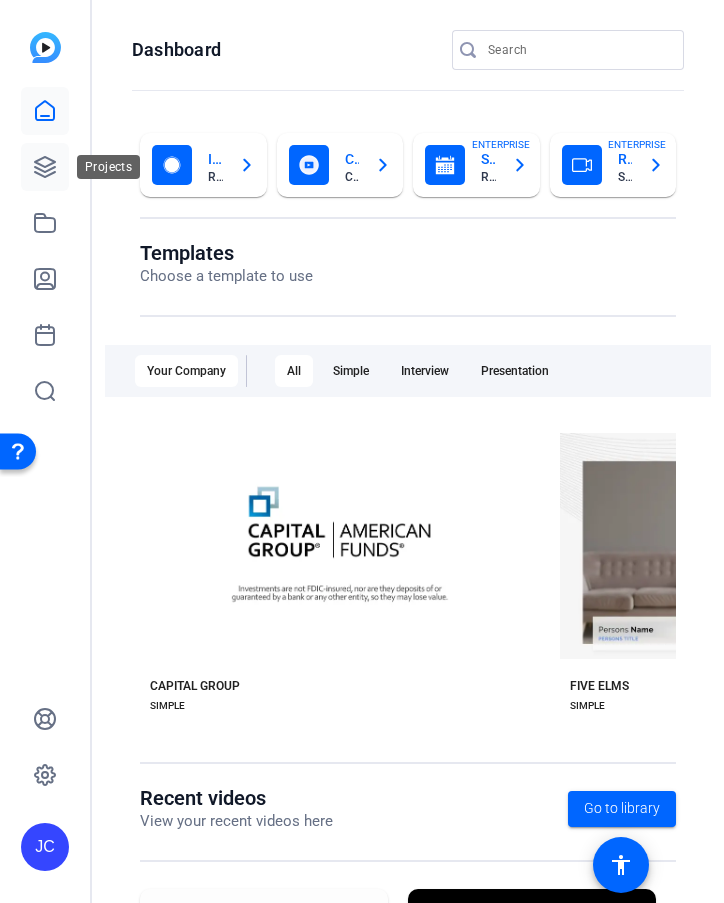 click 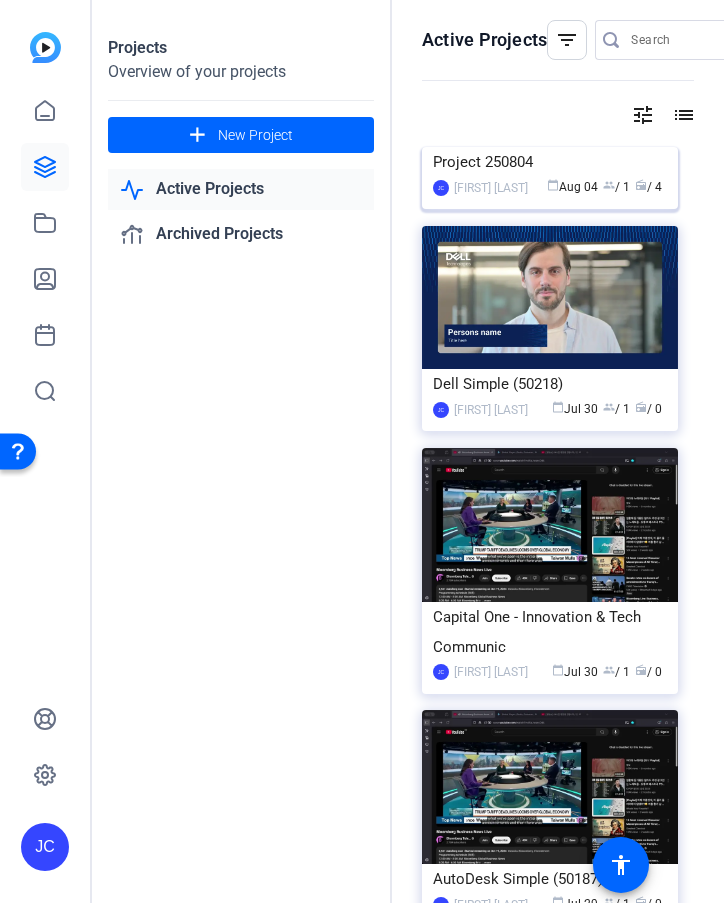 click 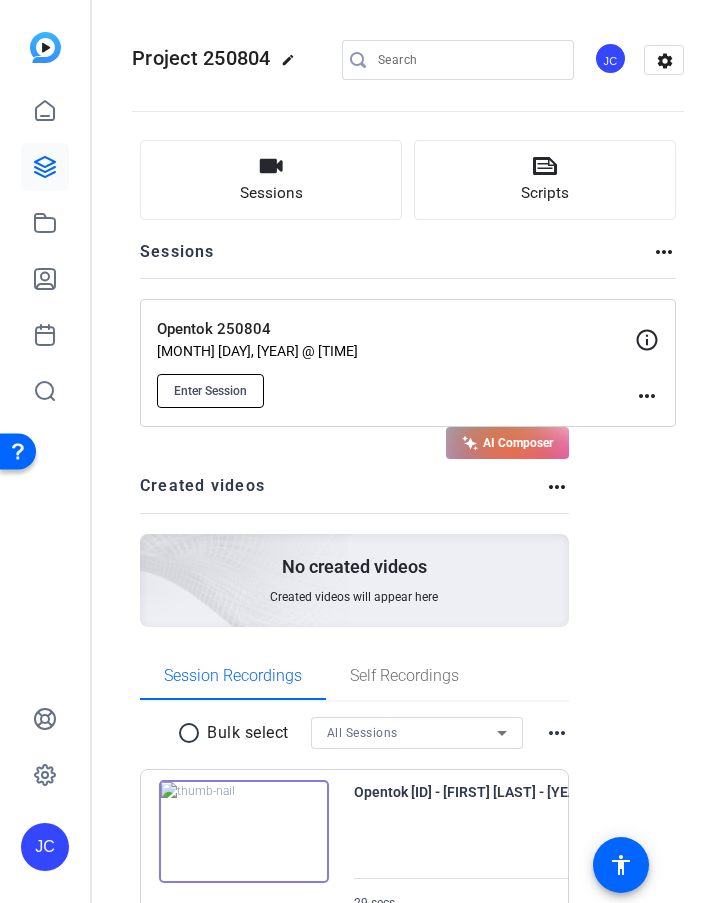 click on "Enter Session" 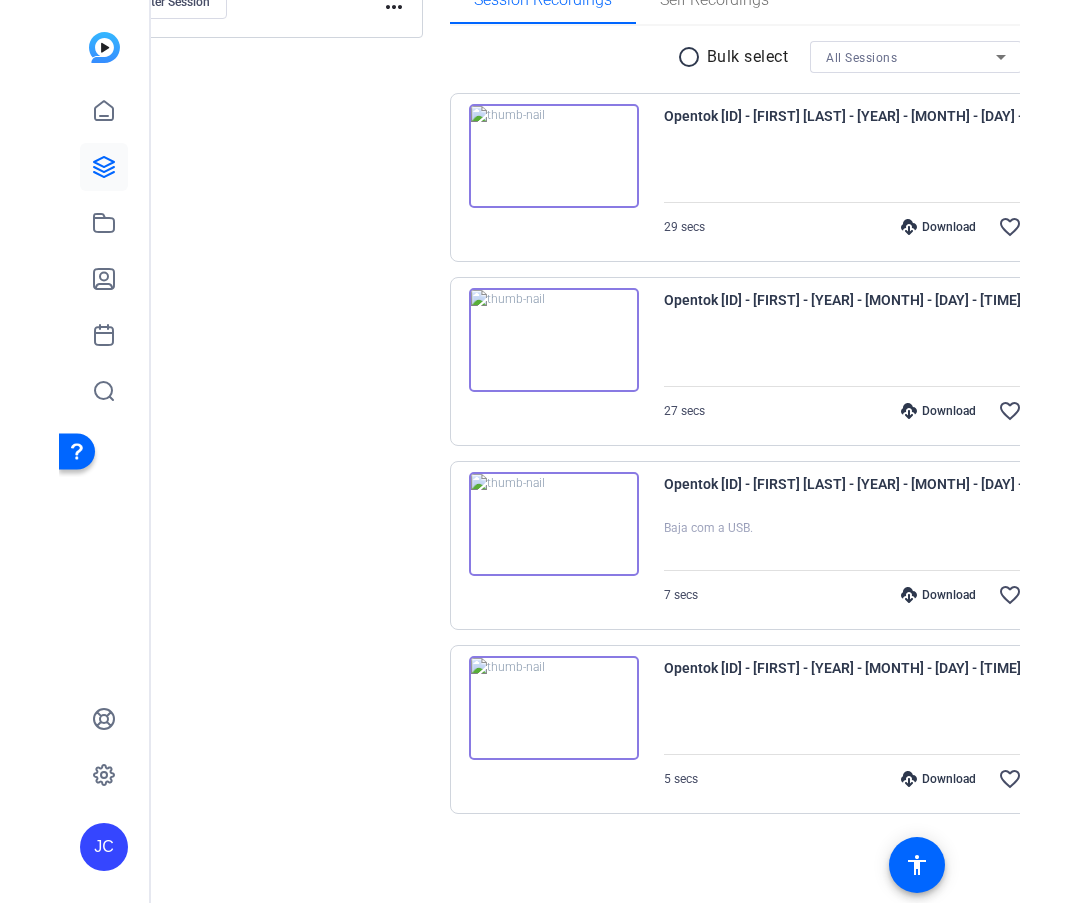 scroll, scrollTop: 389, scrollLeft: 0, axis: vertical 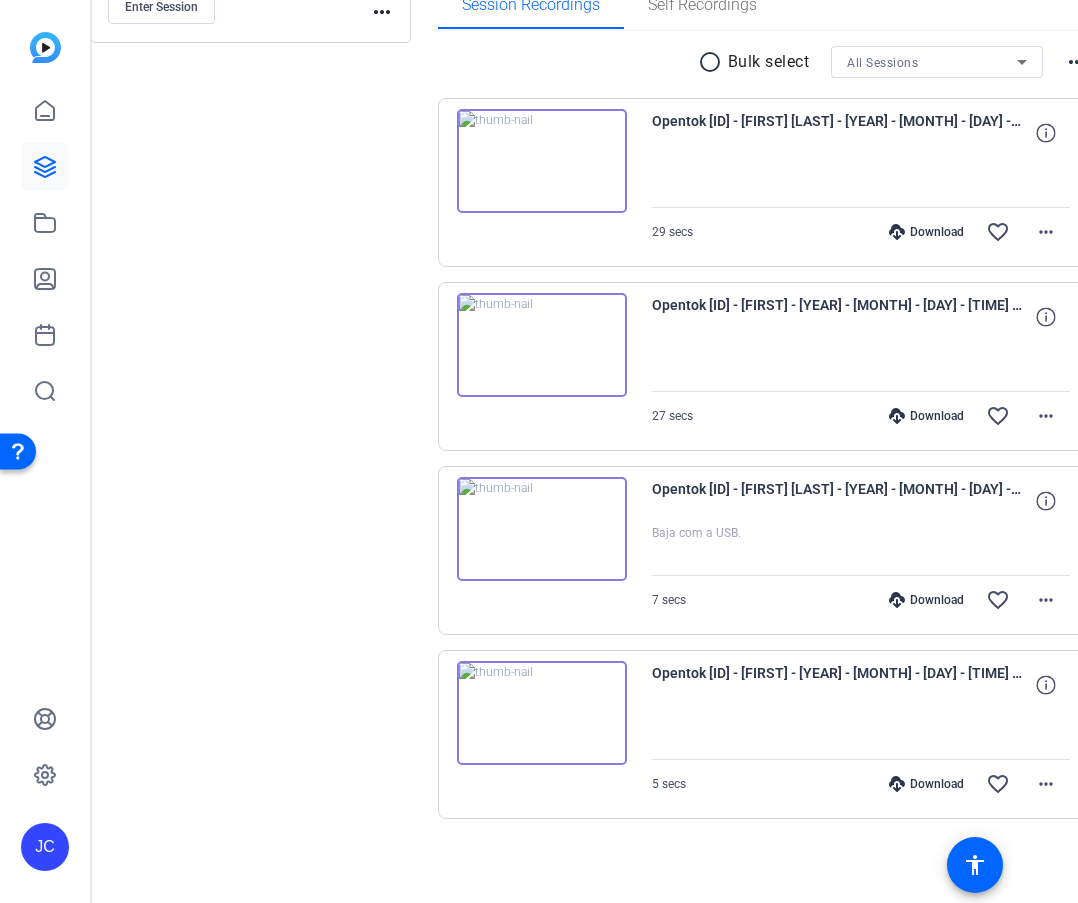 click on "Sessions
Scripts  Sessions more_horiz  Opentok 250804   Aug 04, 2025 @ 3:03 PM  Enter Session
more_horiz" 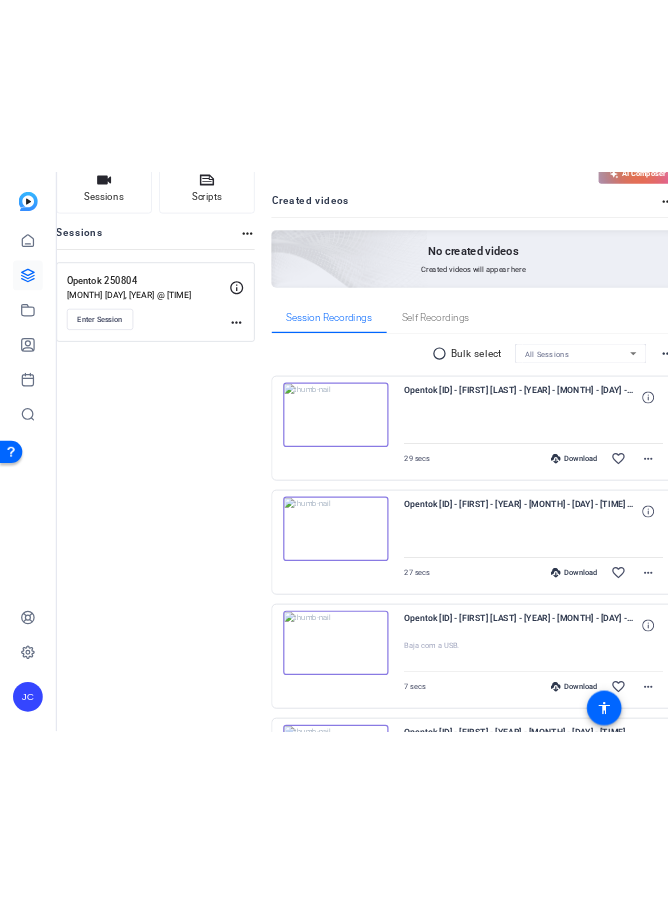 scroll, scrollTop: 0, scrollLeft: 0, axis: both 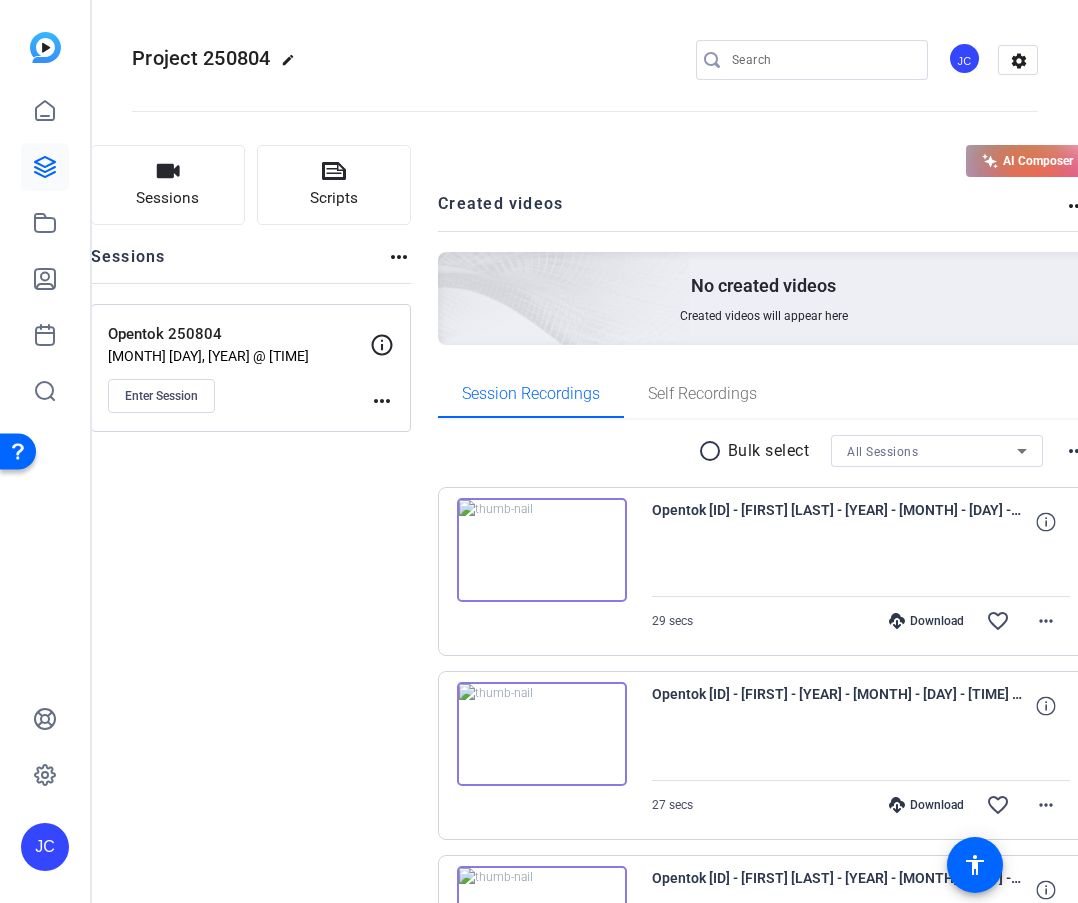 drag, startPoint x: 354, startPoint y: 637, endPoint x: 441, endPoint y: 568, distance: 111.040535 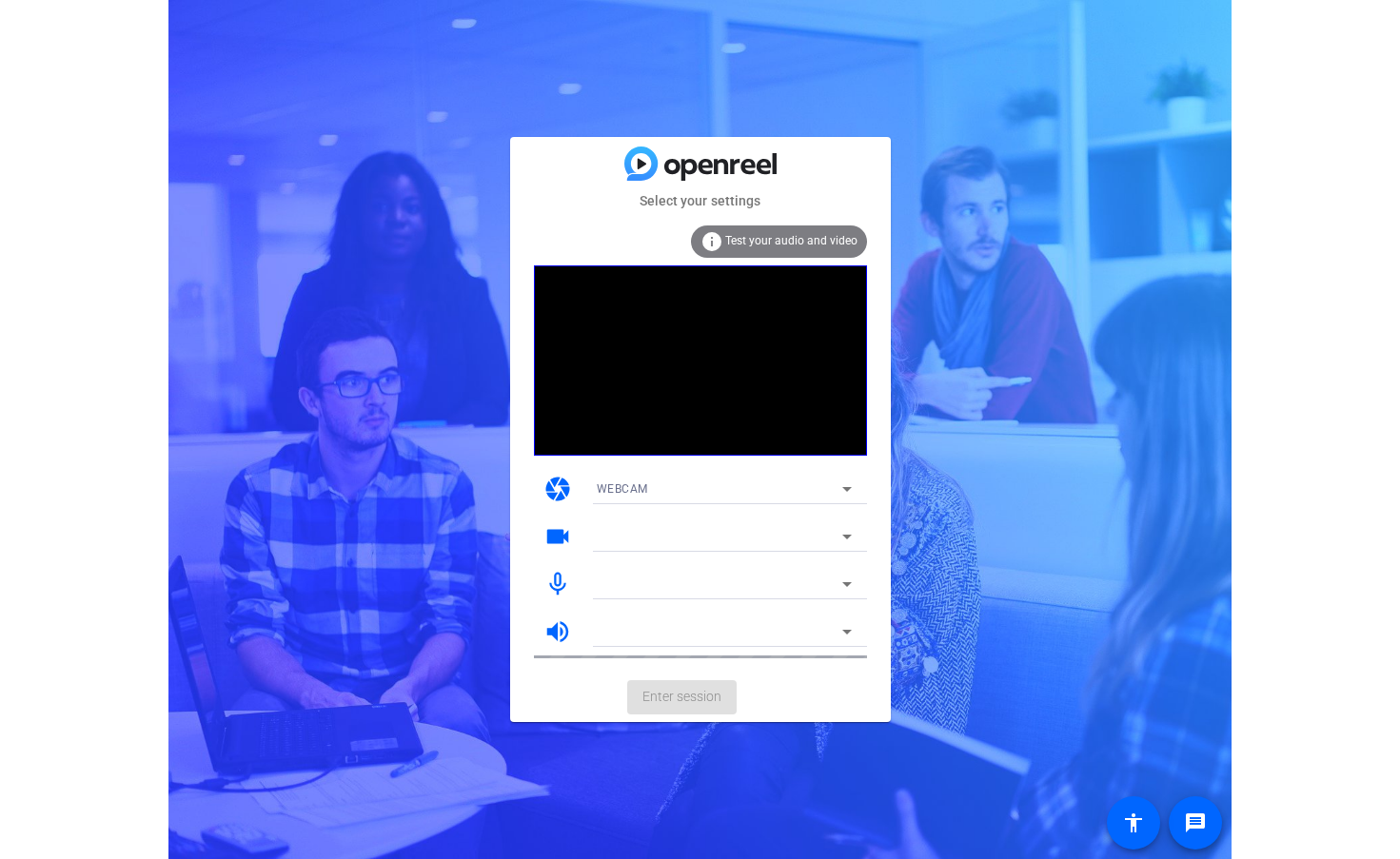 scroll, scrollTop: 0, scrollLeft: 0, axis: both 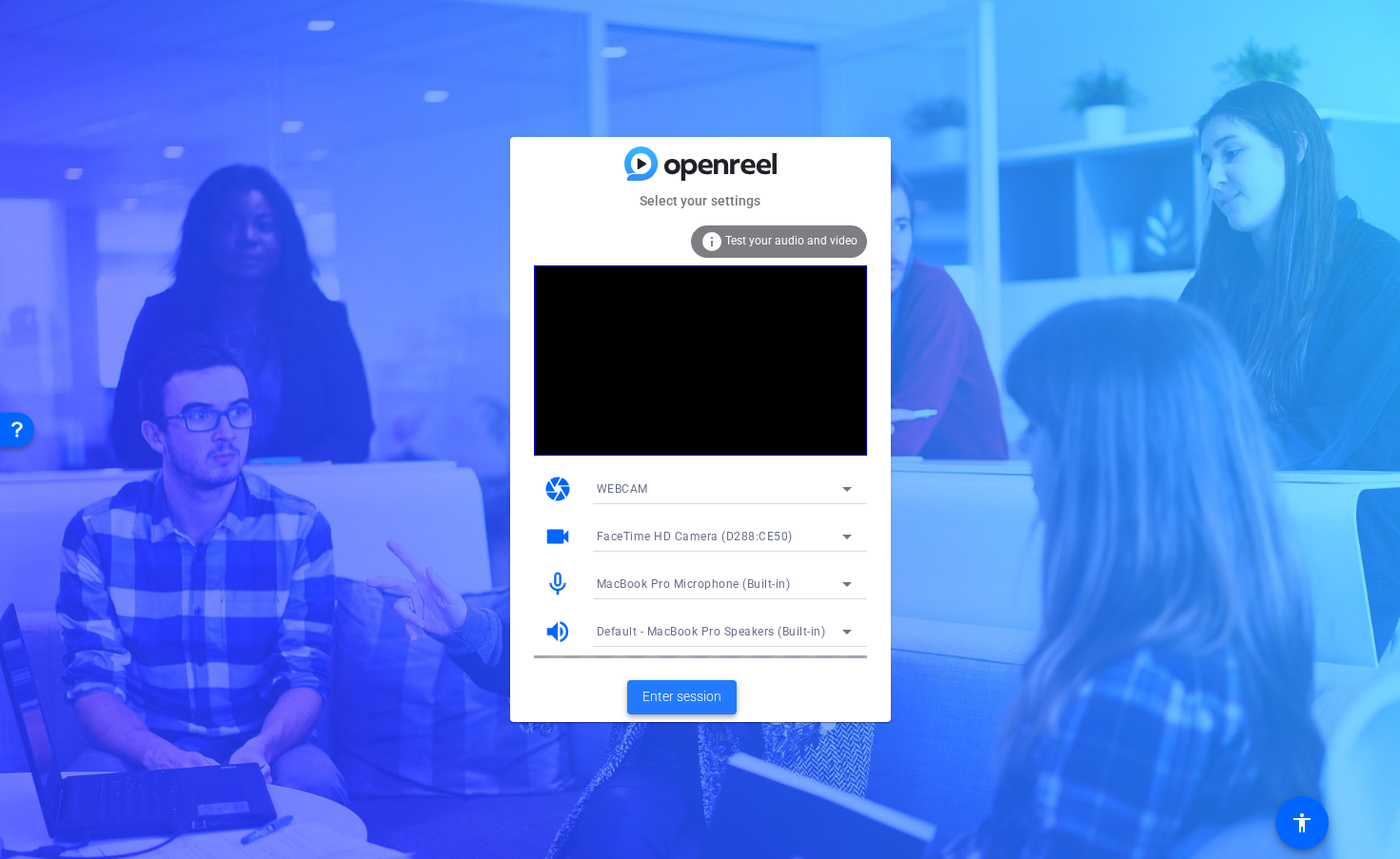 click on "Enter session" 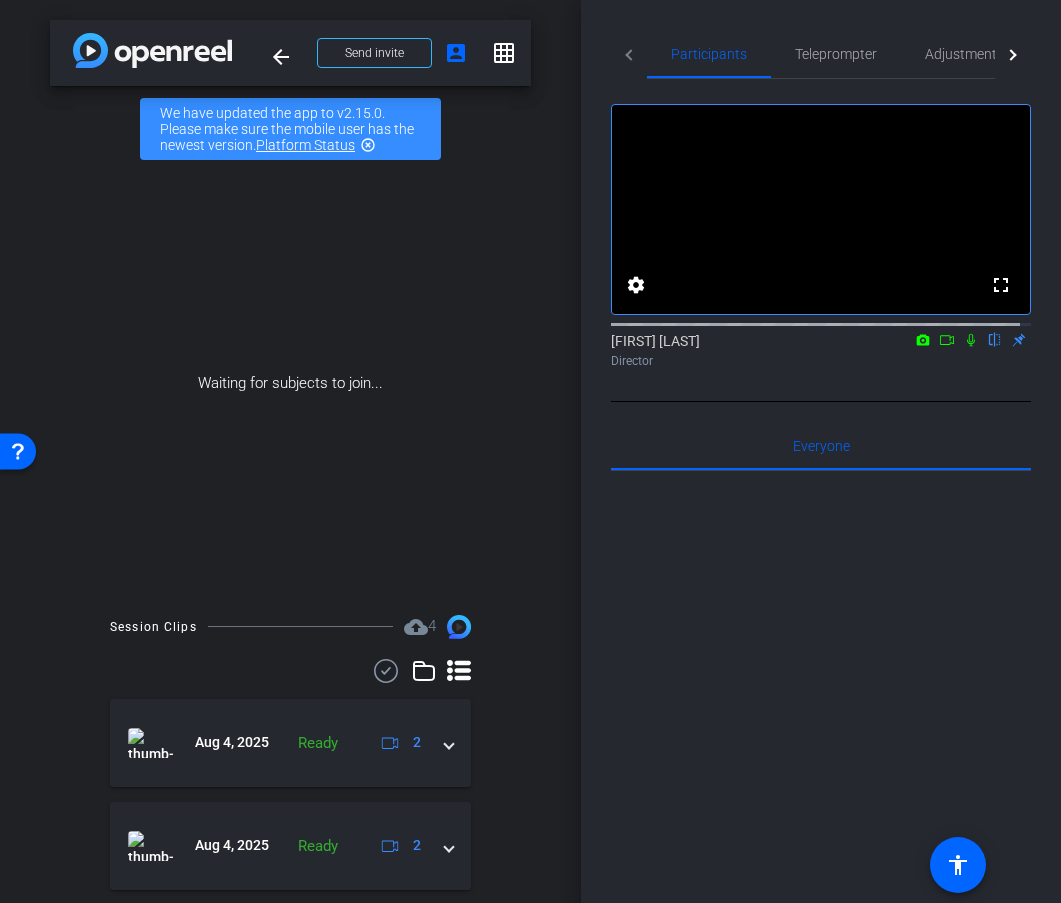 click 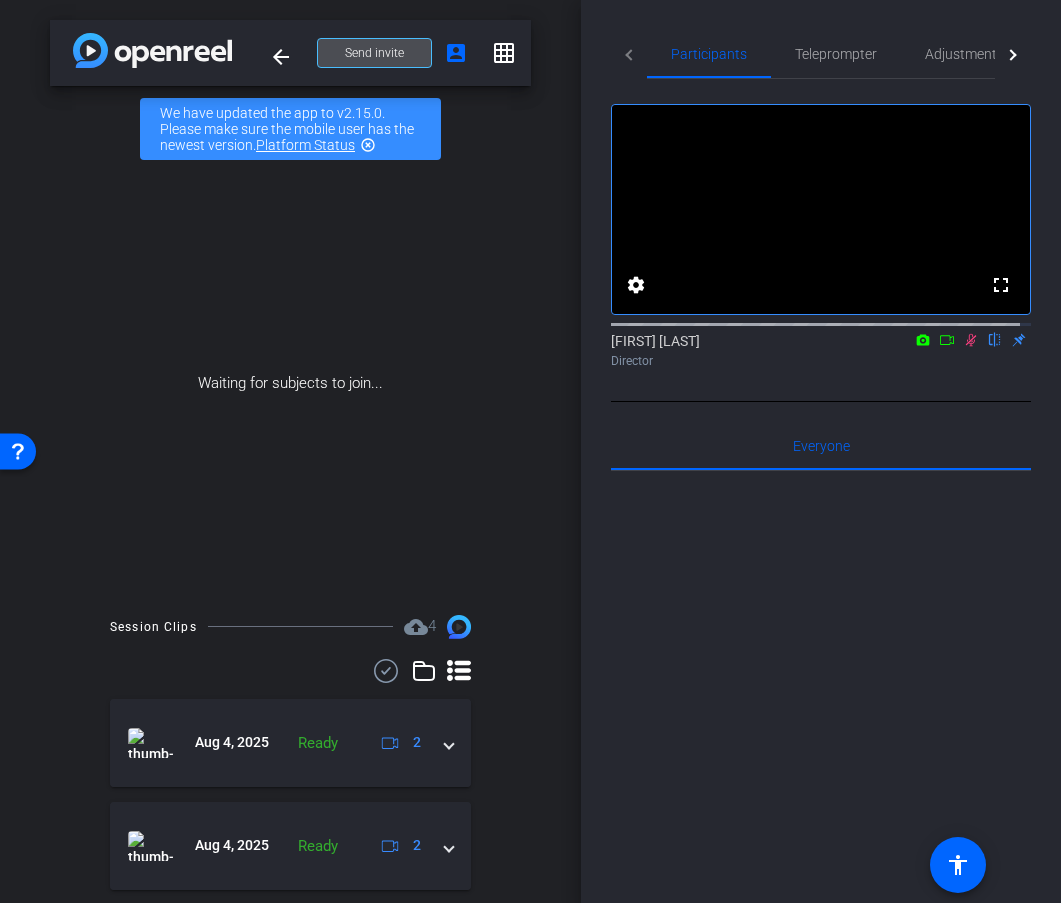 click on "Send invite" at bounding box center [374, 53] 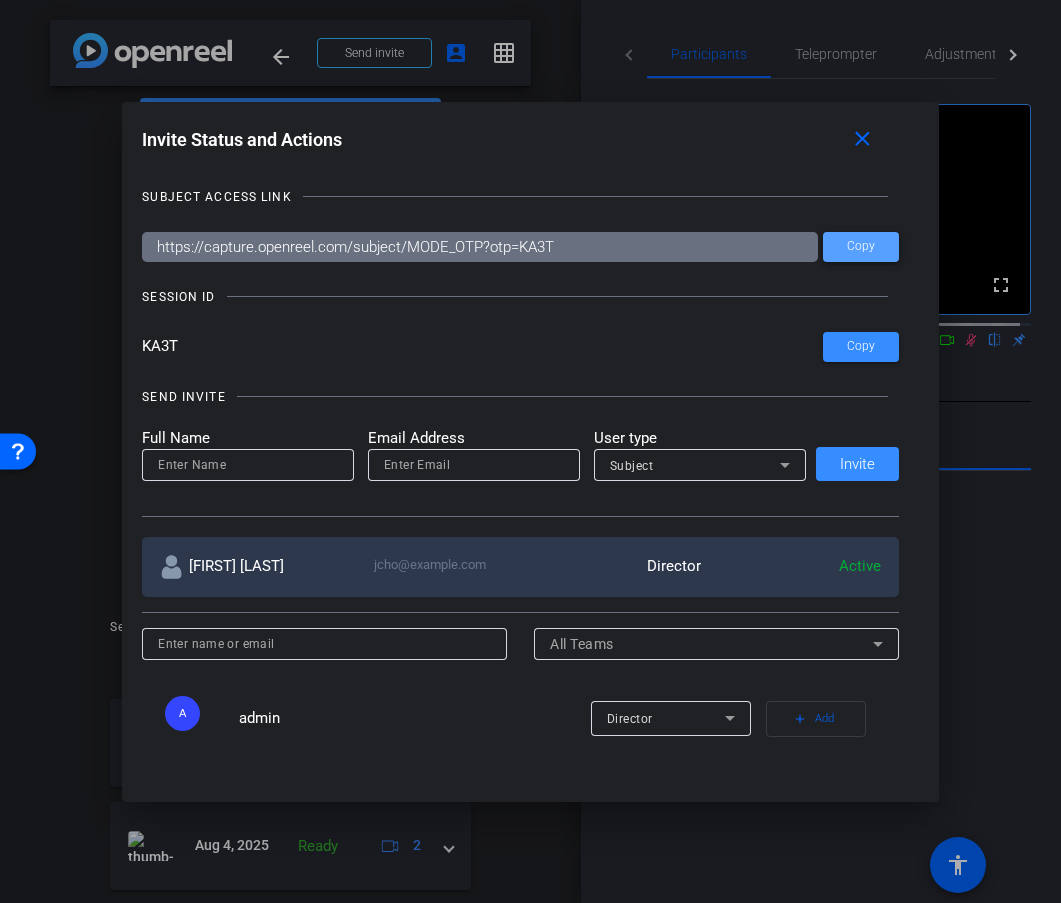 click at bounding box center [861, 247] 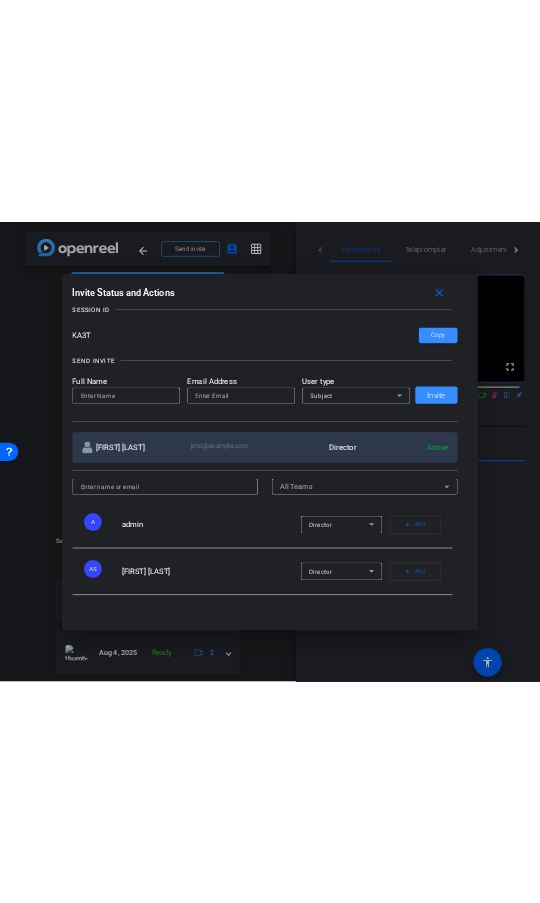 scroll, scrollTop: 240, scrollLeft: 0, axis: vertical 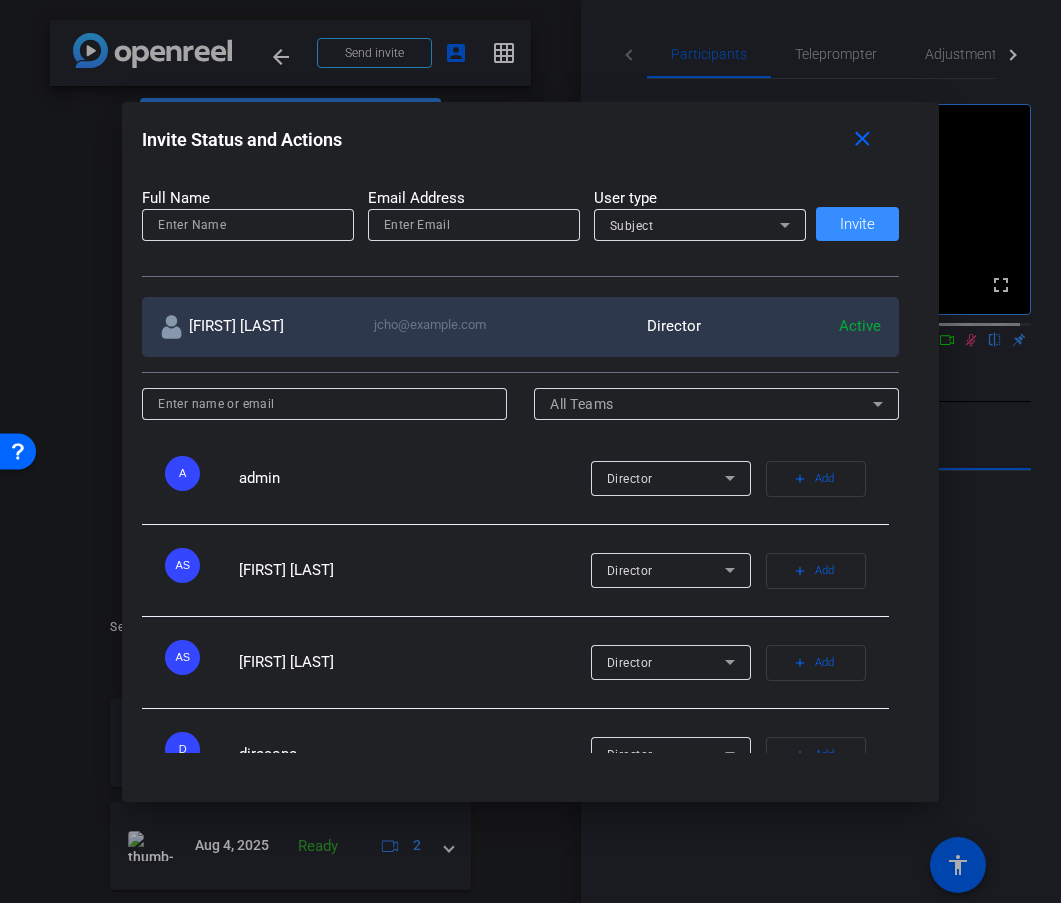 click on "Jihye Cho   jcho@example.com   Director   Active" at bounding box center (520, 332) 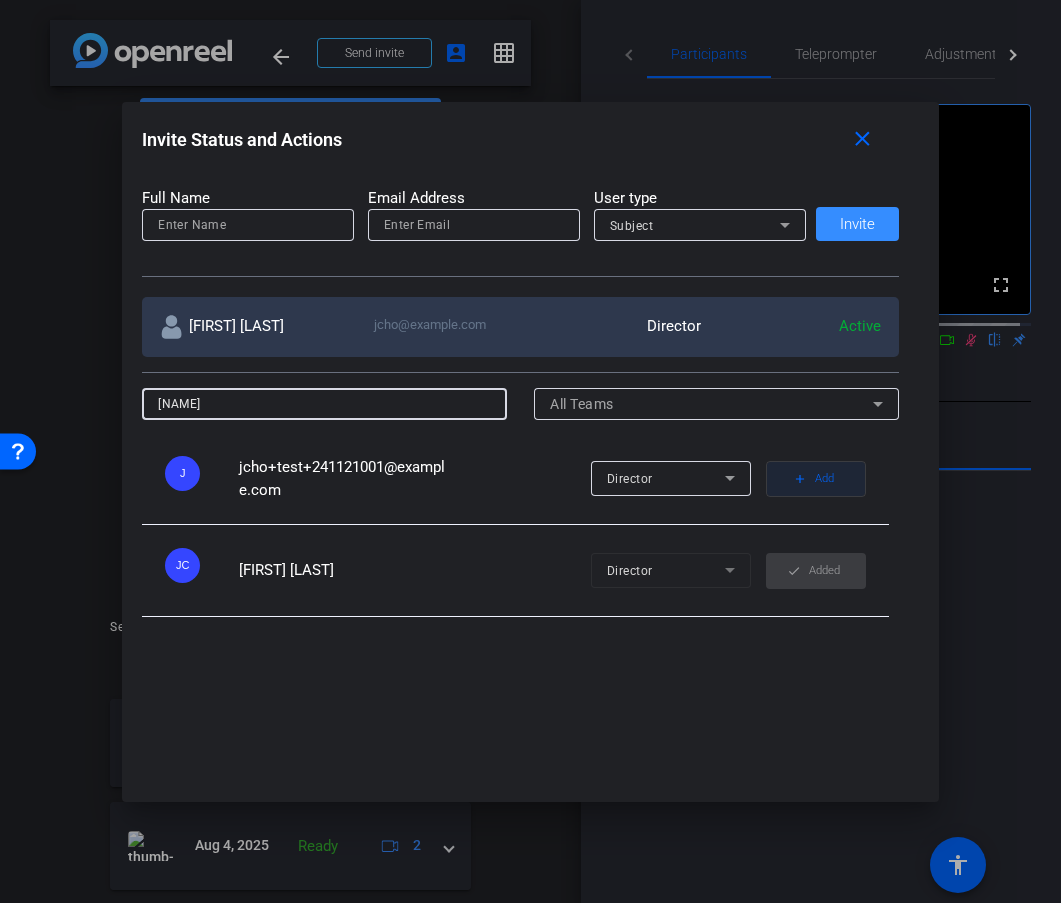 type on "[NAME]" 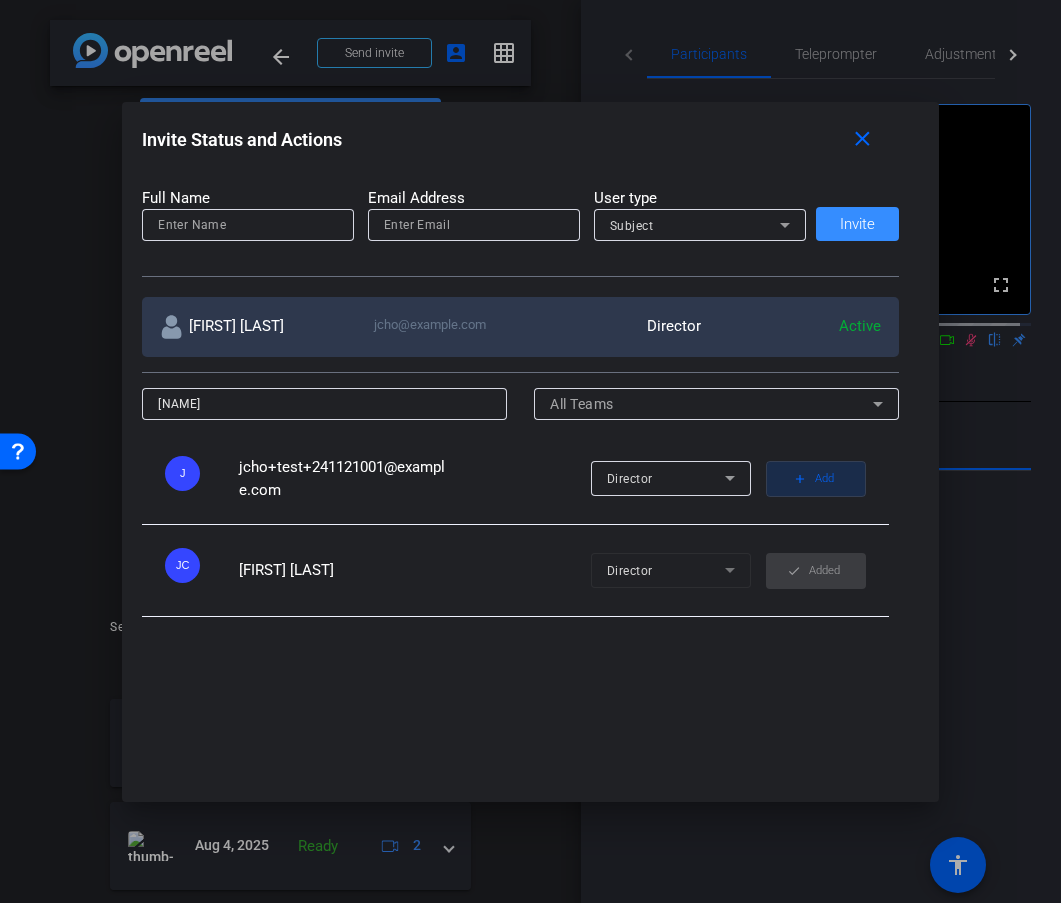 click on "Add" at bounding box center (824, 479) 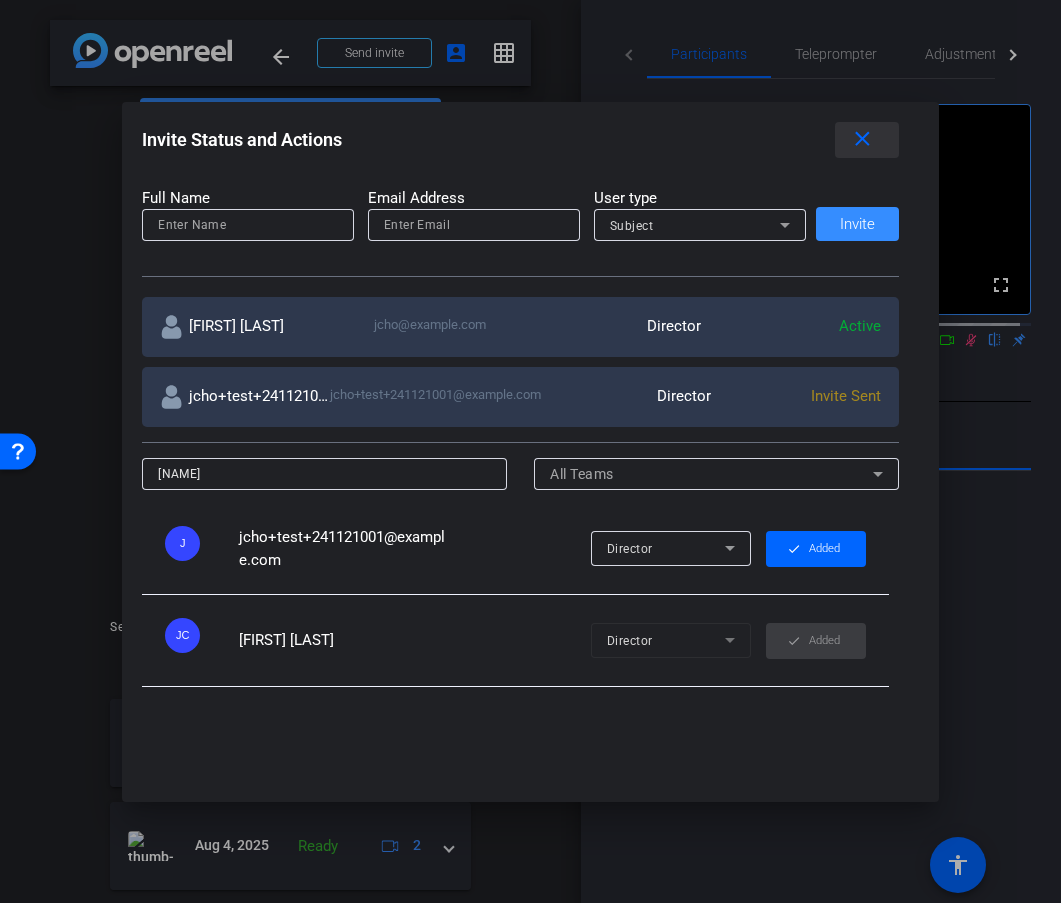 click on "close" at bounding box center [862, 139] 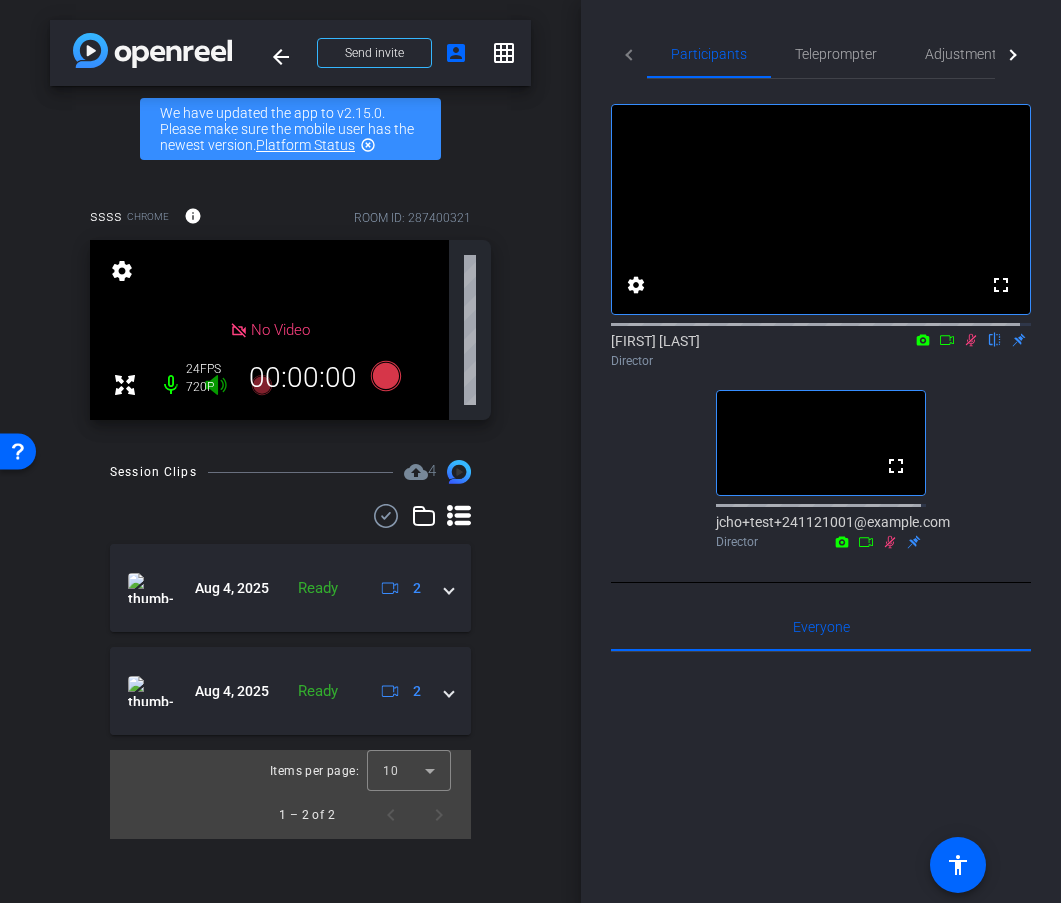 click at bounding box center (171, 385) 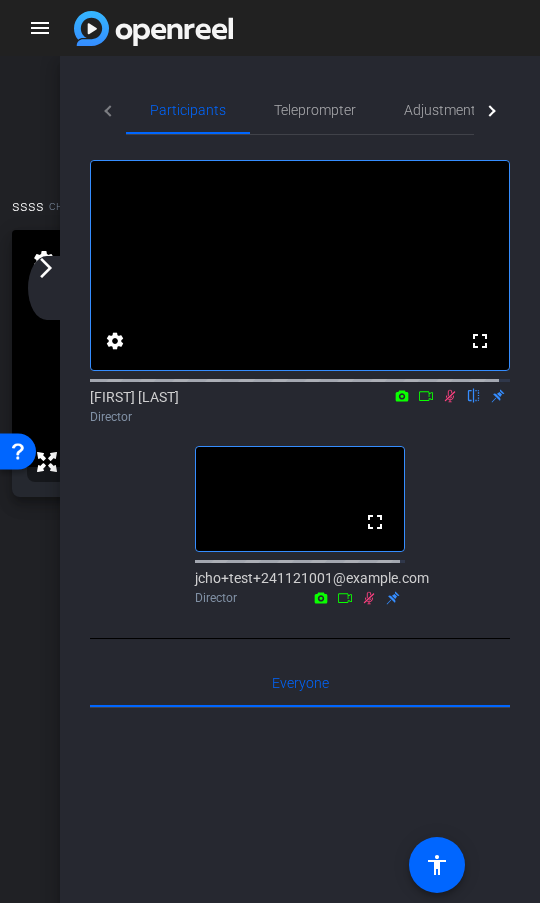 click on "arrow_forward_ios" 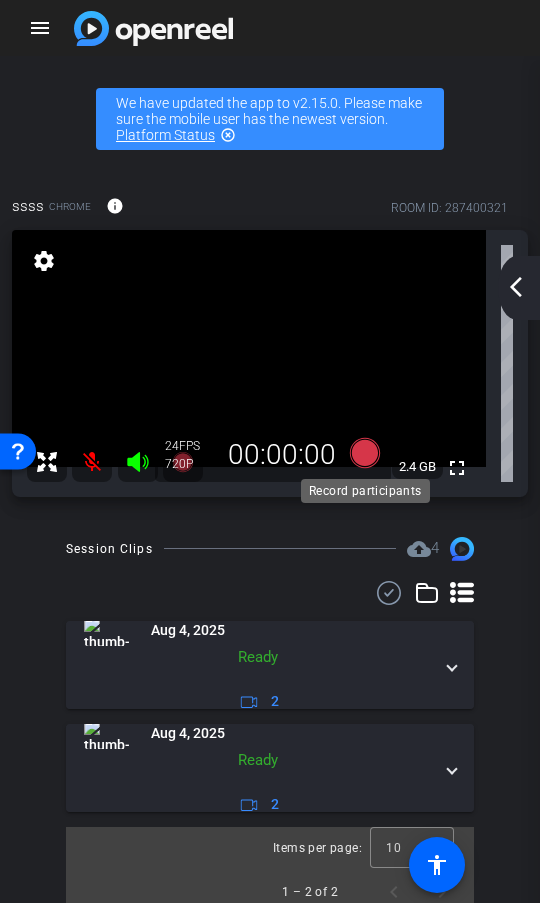 click 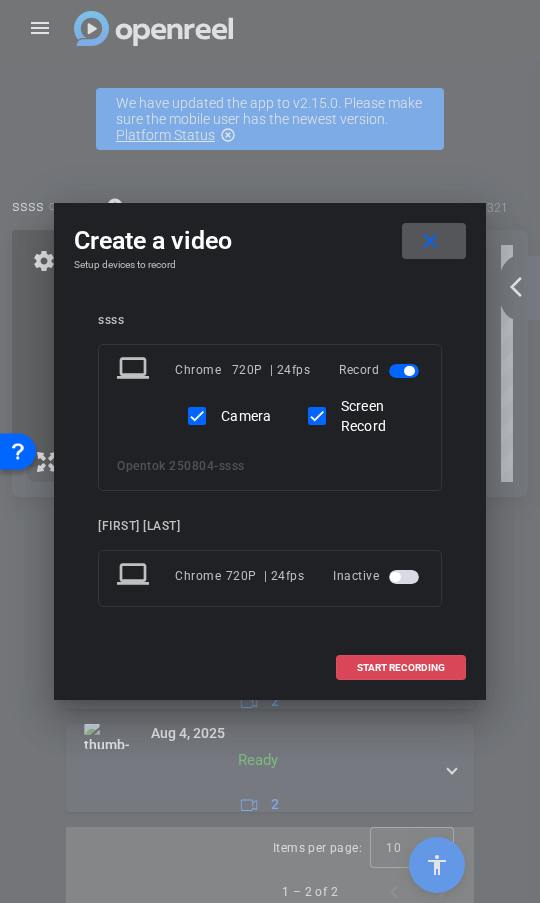click on "START RECORDING" at bounding box center (401, 668) 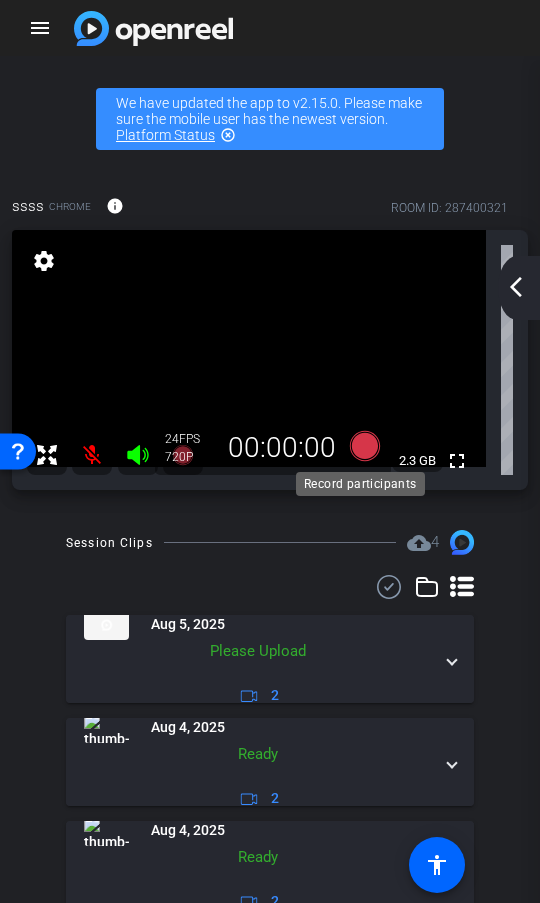 click 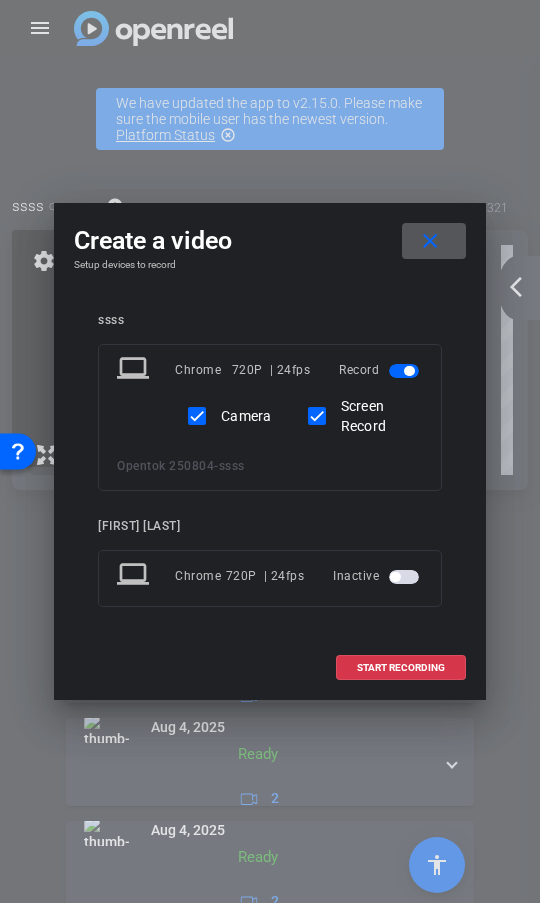 click on "close" at bounding box center [430, 241] 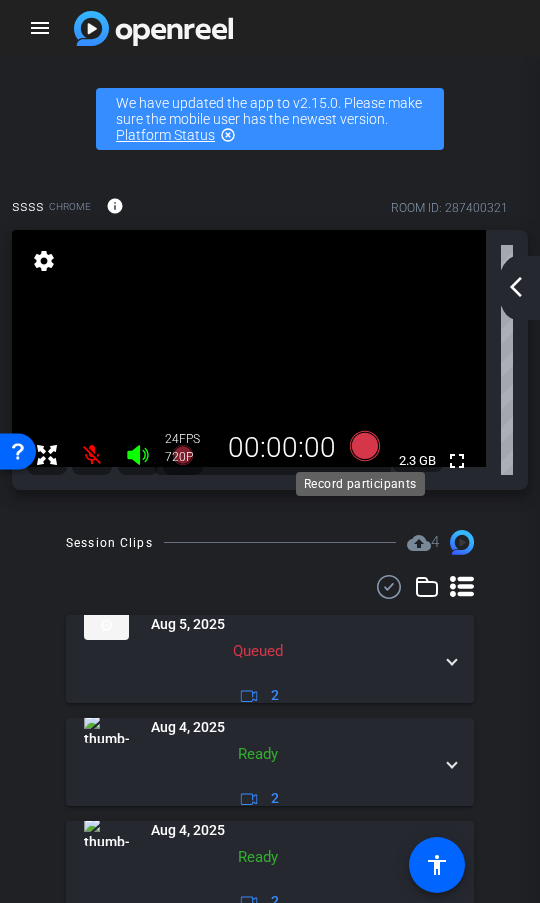 click 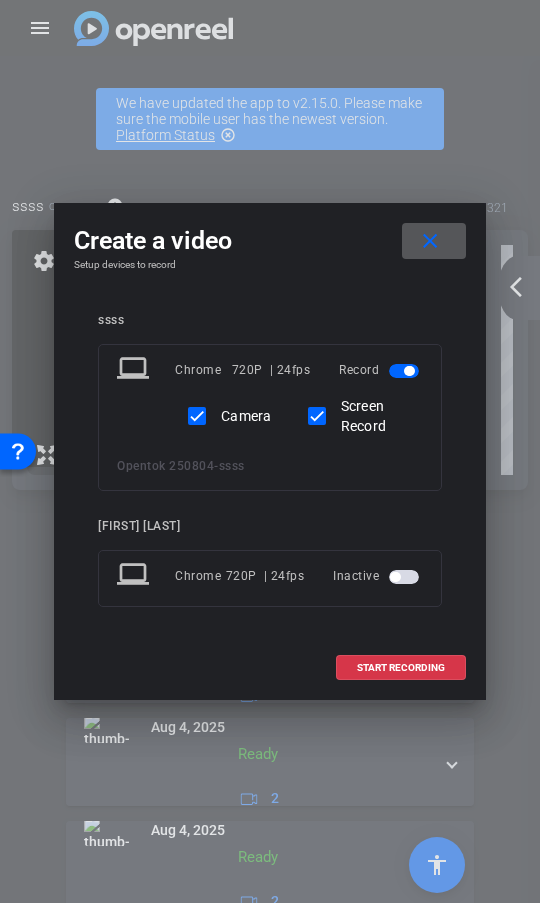 click at bounding box center (395, 577) 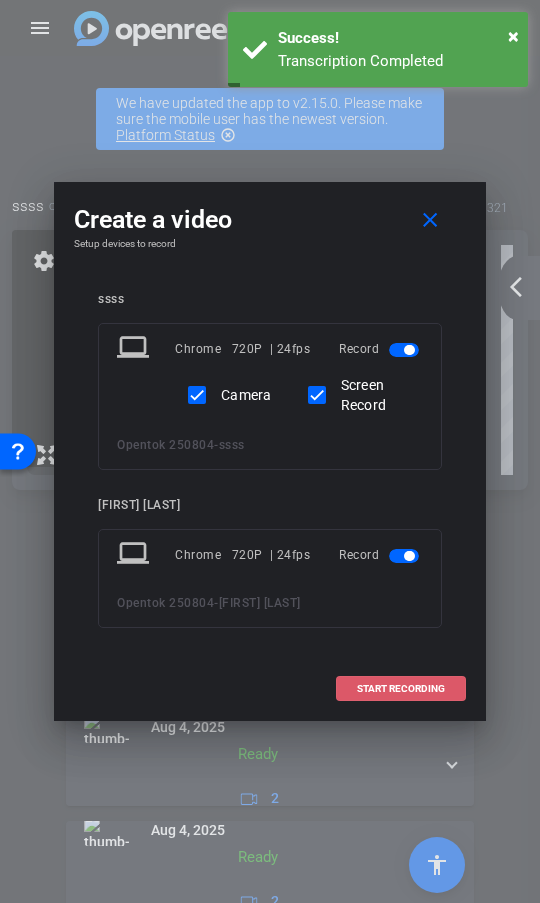 click at bounding box center (401, 689) 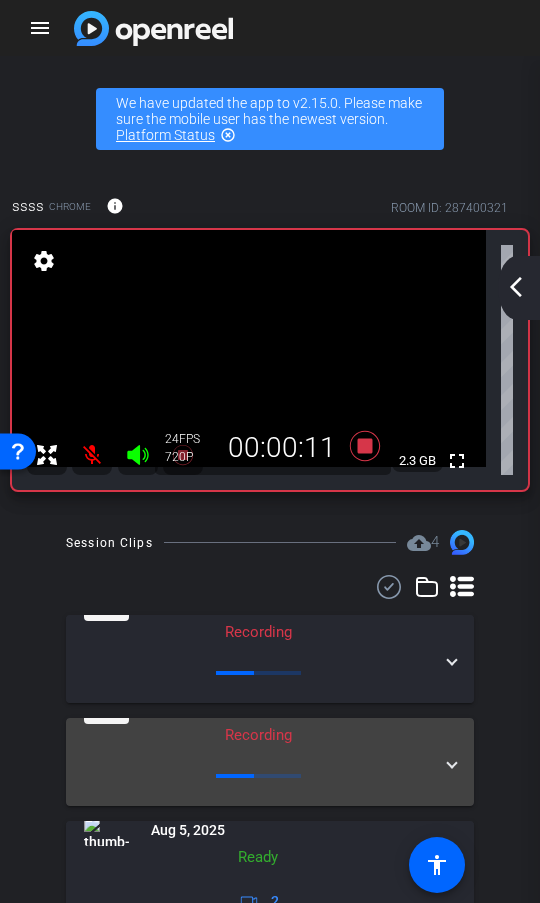 click at bounding box center (452, 761) 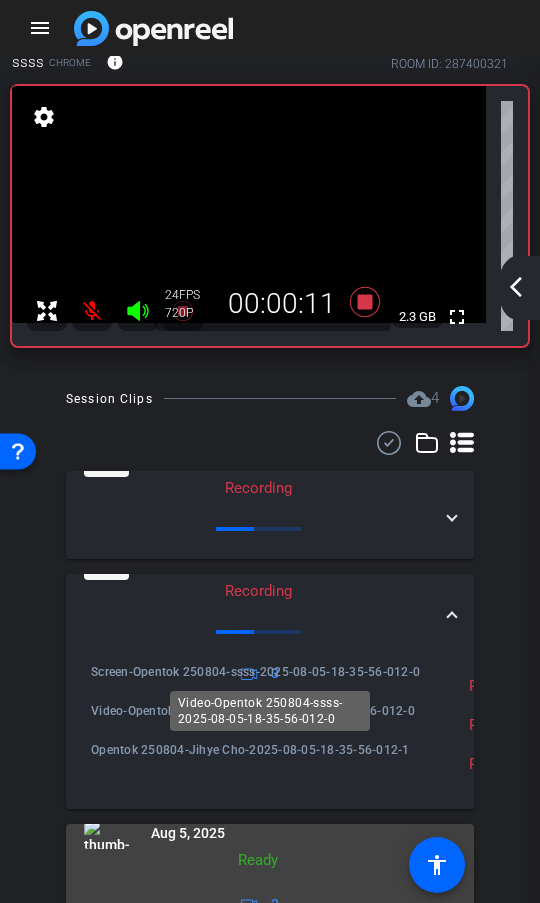 scroll, scrollTop: 234, scrollLeft: 0, axis: vertical 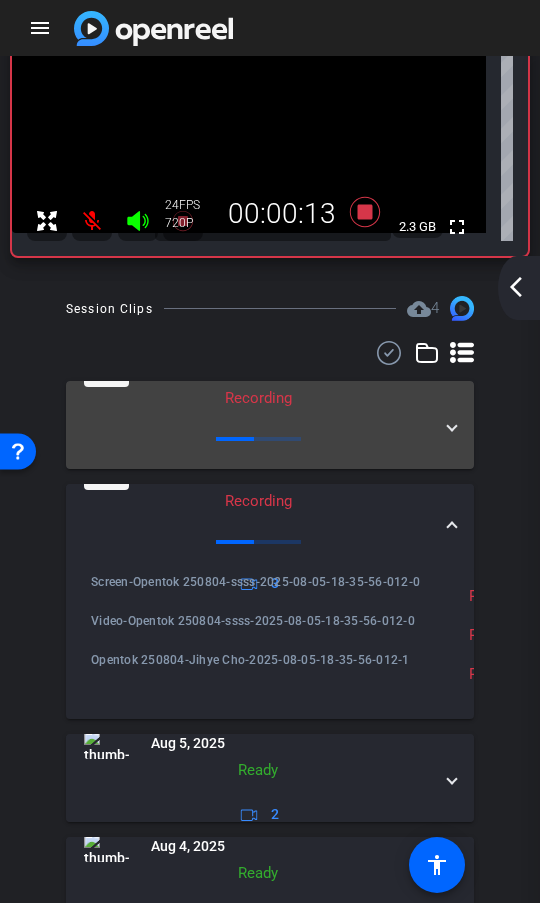 click at bounding box center (452, 424) 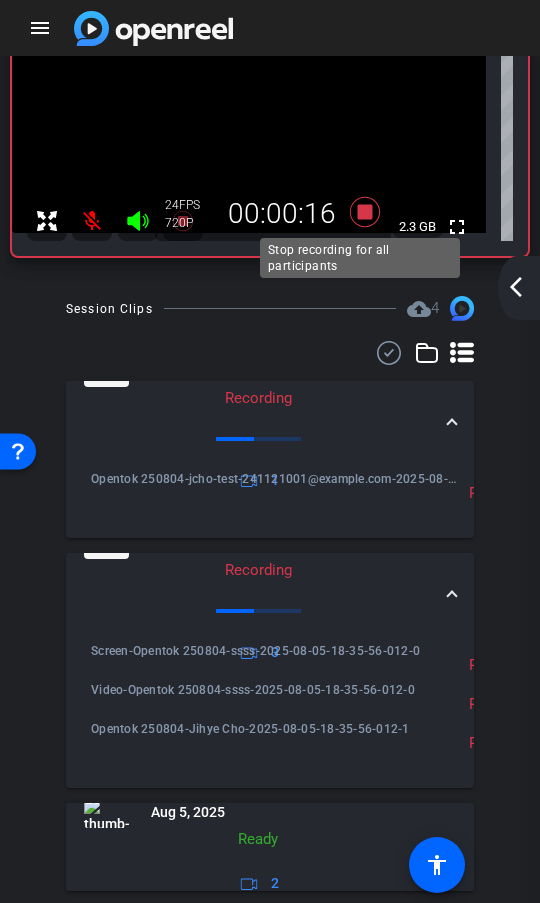 click 